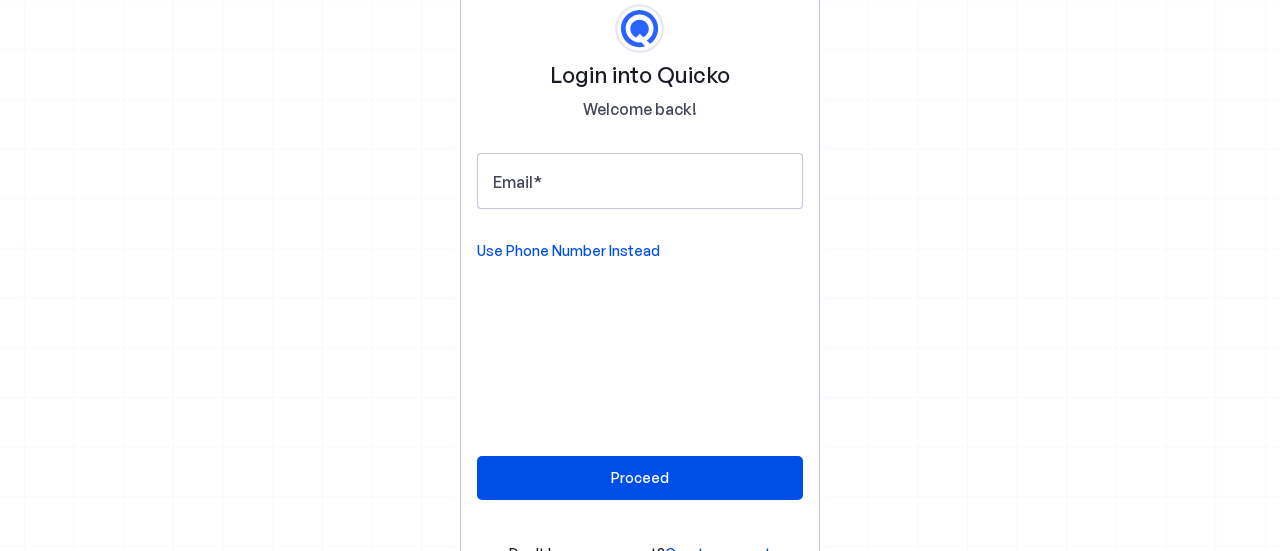 scroll, scrollTop: 0, scrollLeft: 0, axis: both 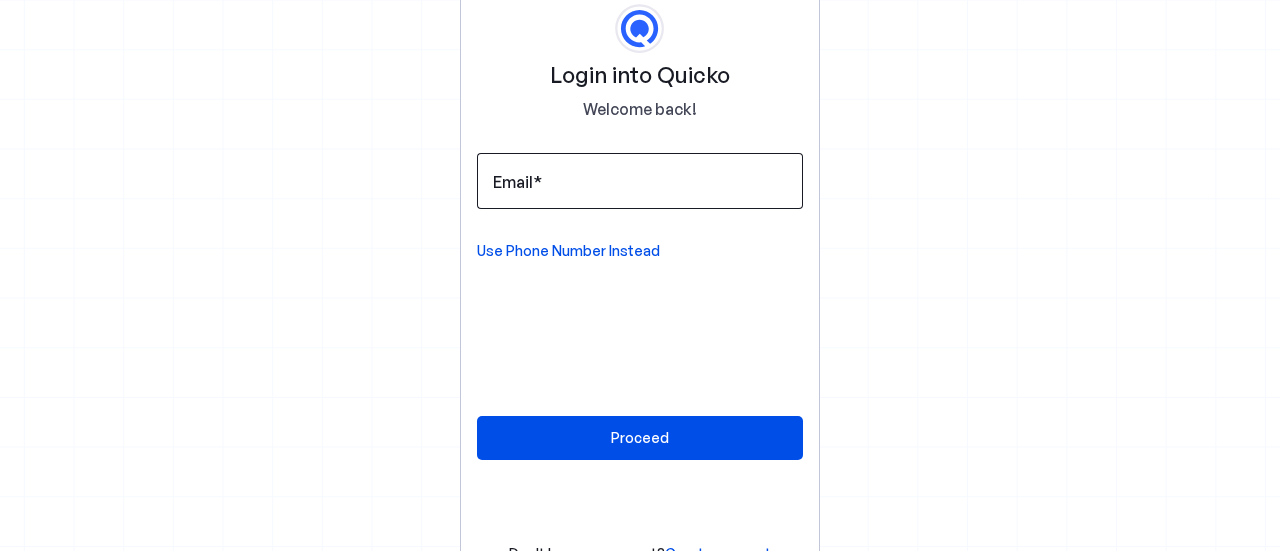 click at bounding box center (640, 181) 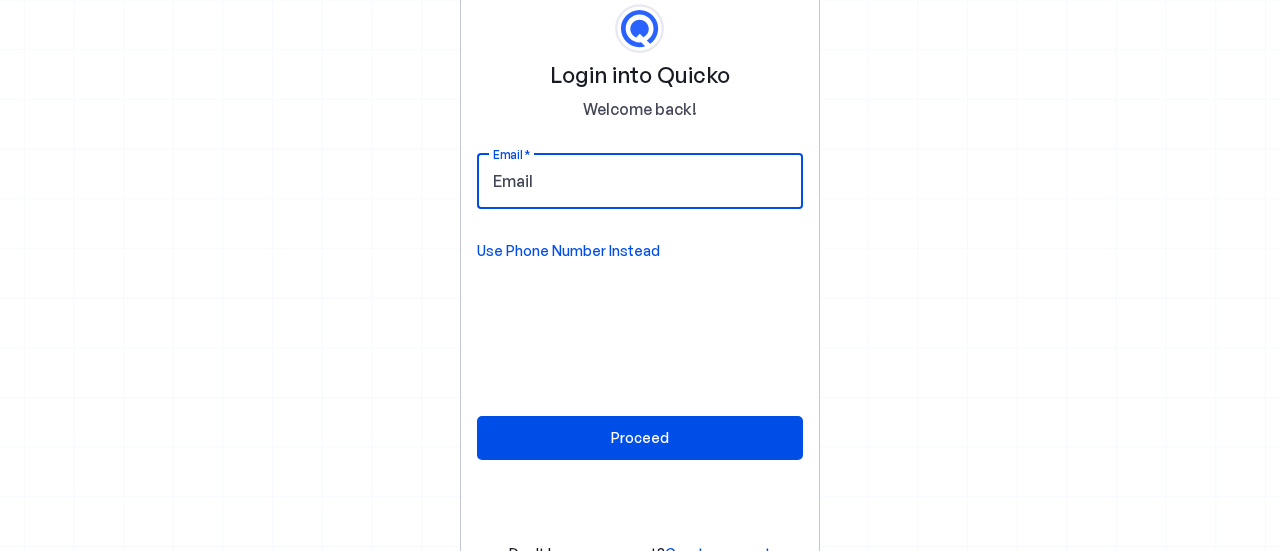 click on "Email" at bounding box center [640, 181] 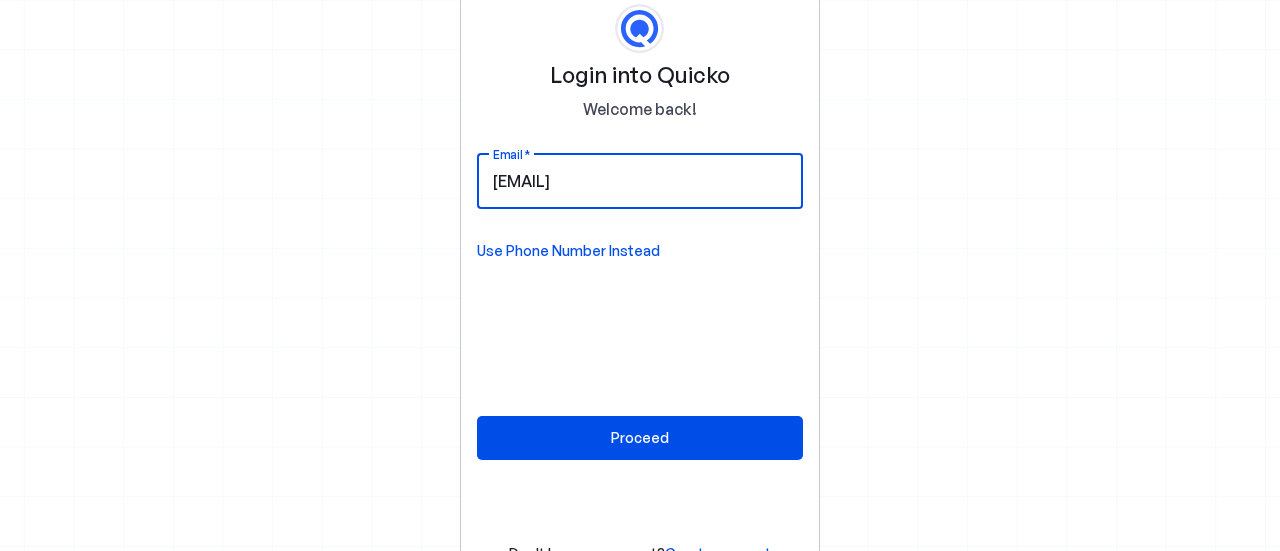 type on "werulkar.nil29@gmail.com" 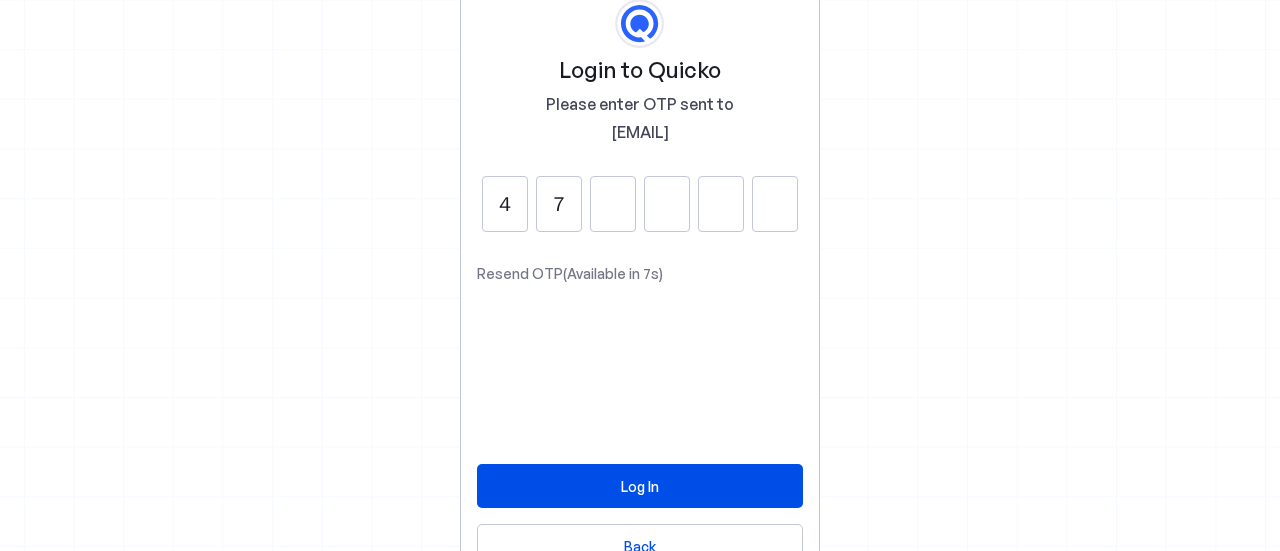 type on "7" 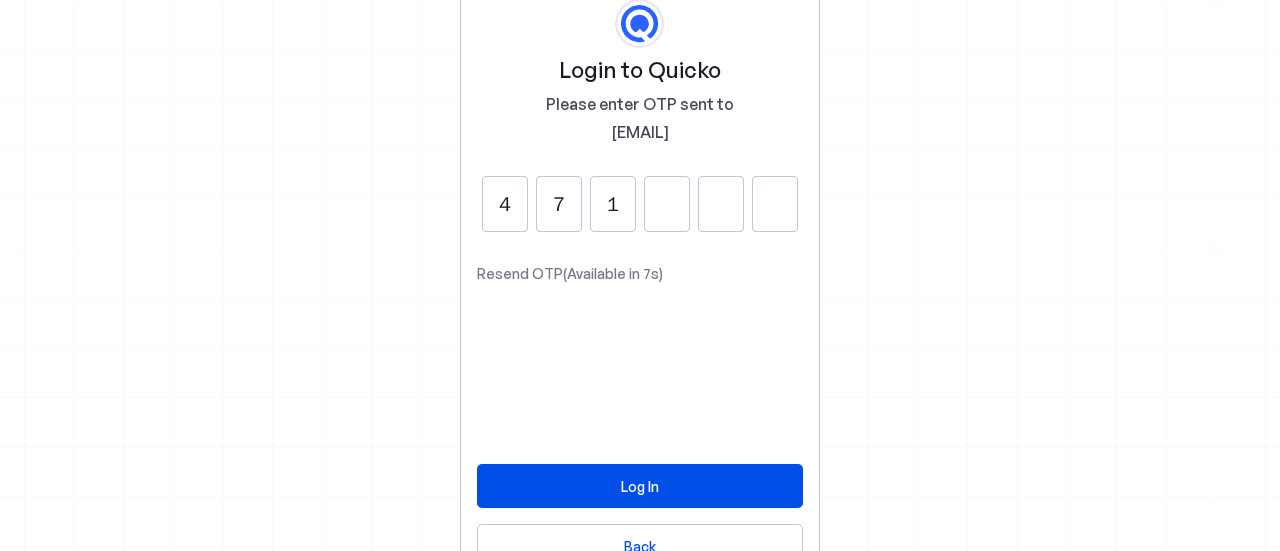 type on "1" 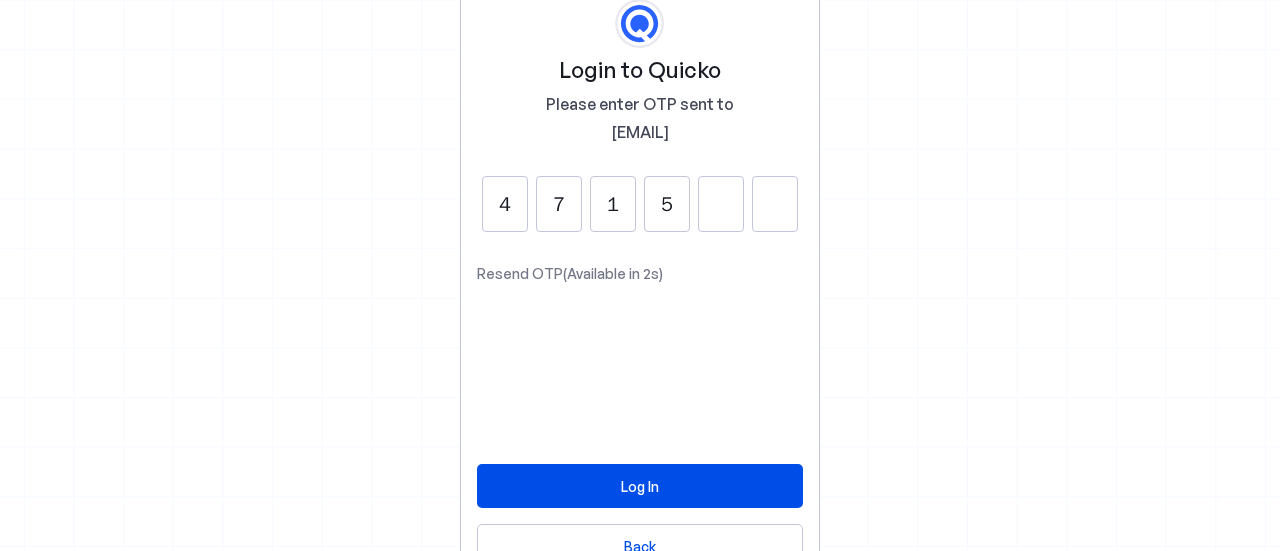 type on "5" 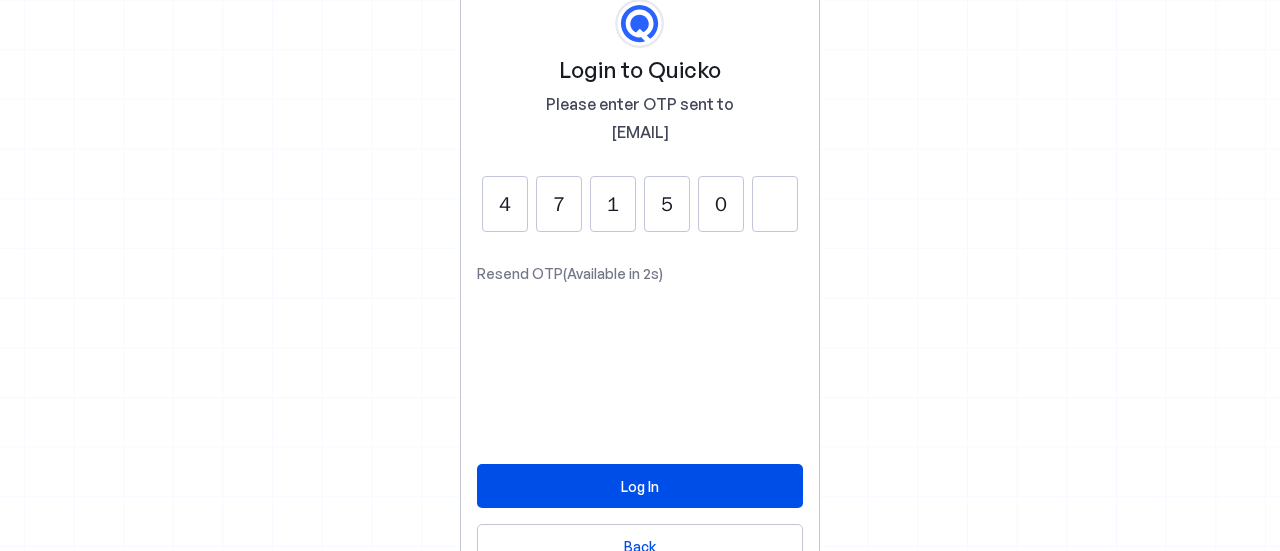 type on "0" 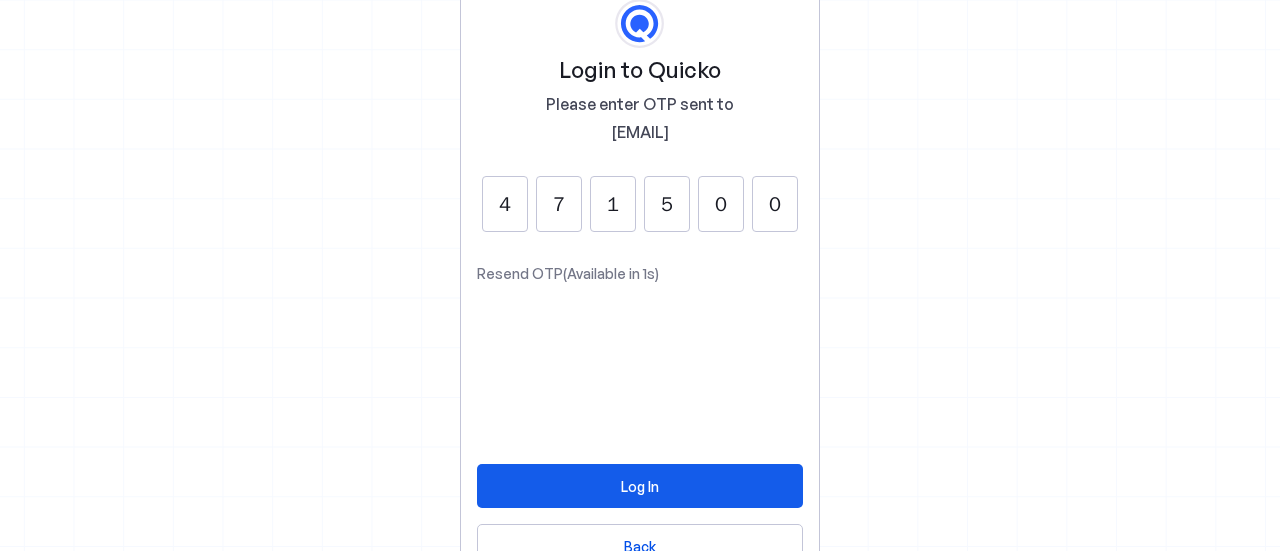 type on "0" 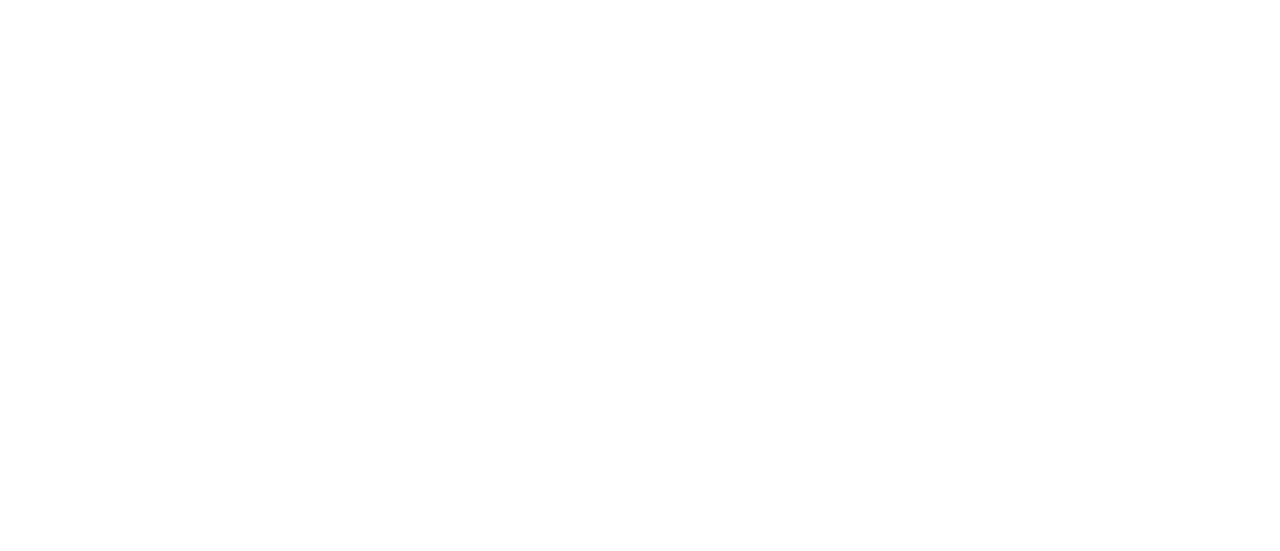 scroll, scrollTop: 0, scrollLeft: 0, axis: both 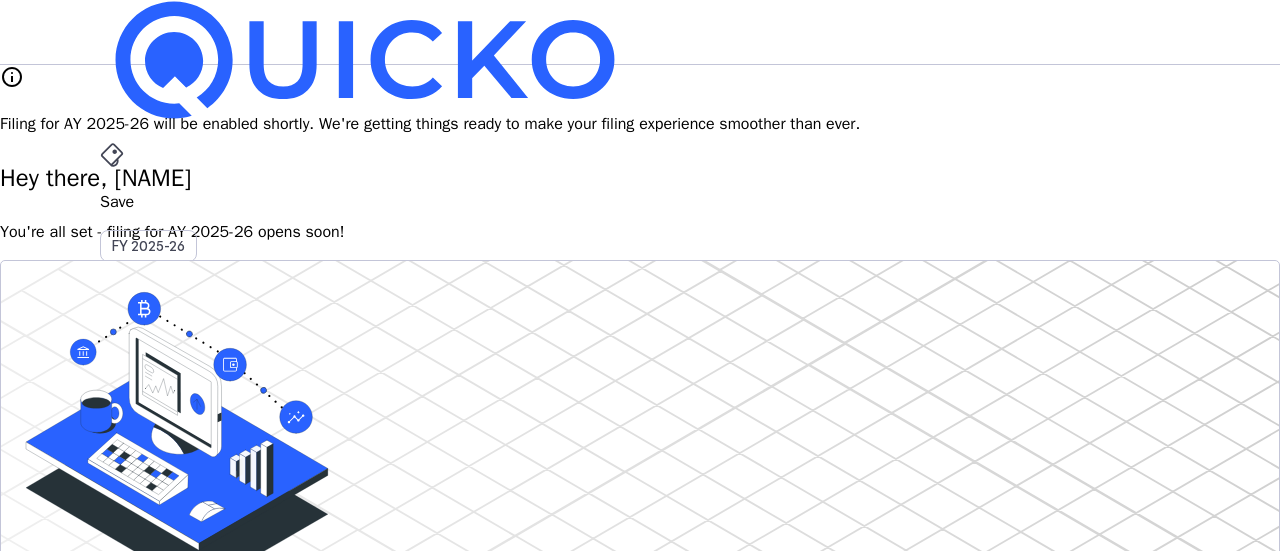 click on "AY 2025-26" at bounding box center (149, 452) 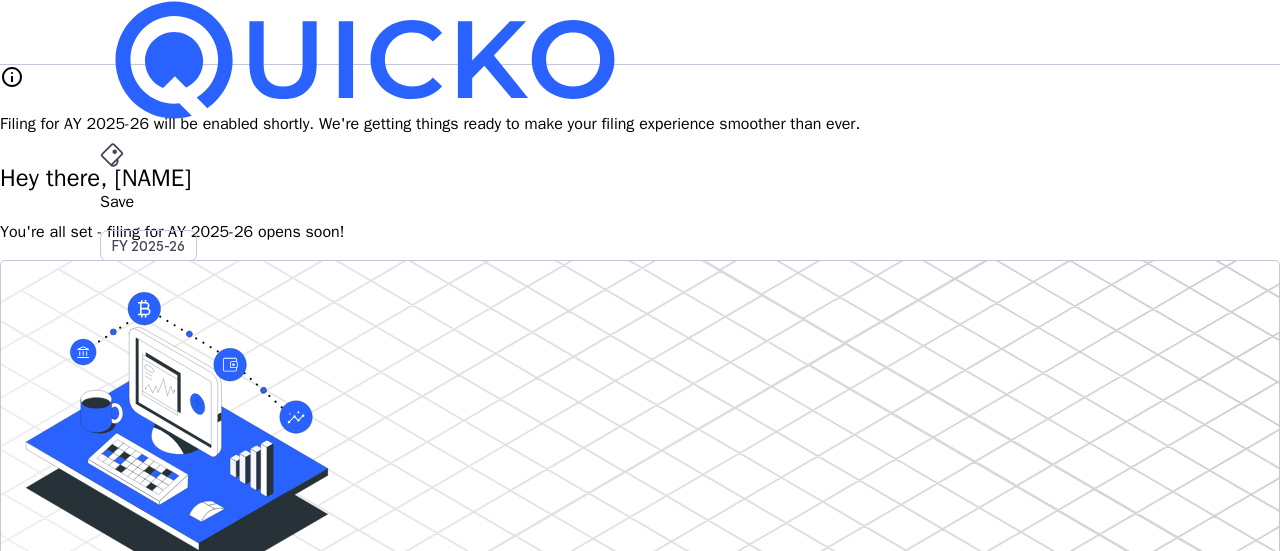 click at bounding box center [112, 155] 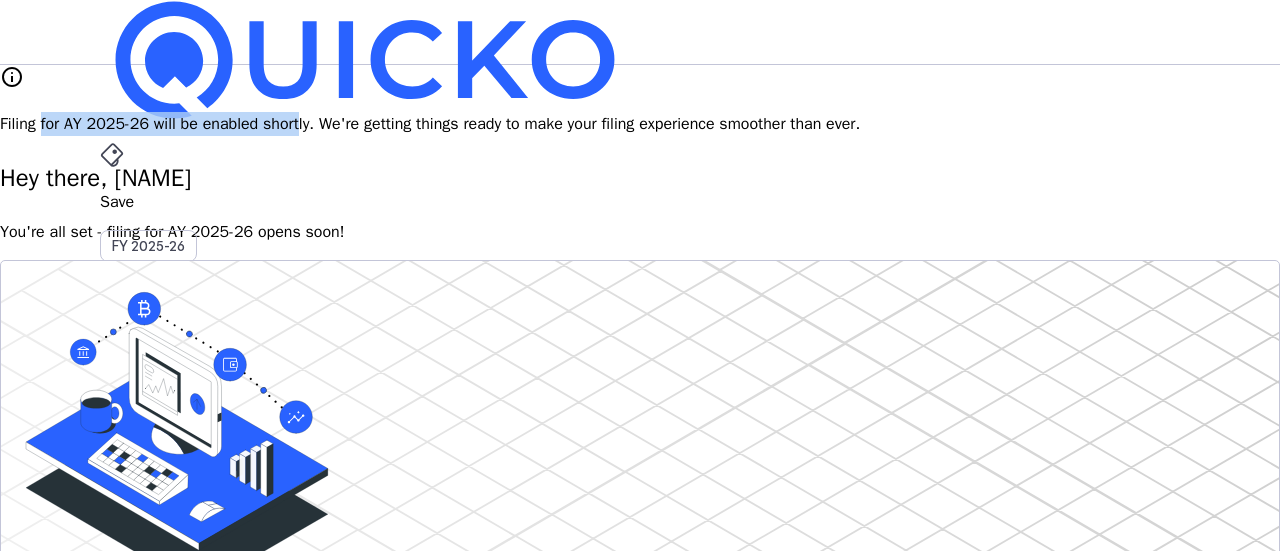 drag, startPoint x: 300, startPoint y: 105, endPoint x: 530, endPoint y: 105, distance: 230 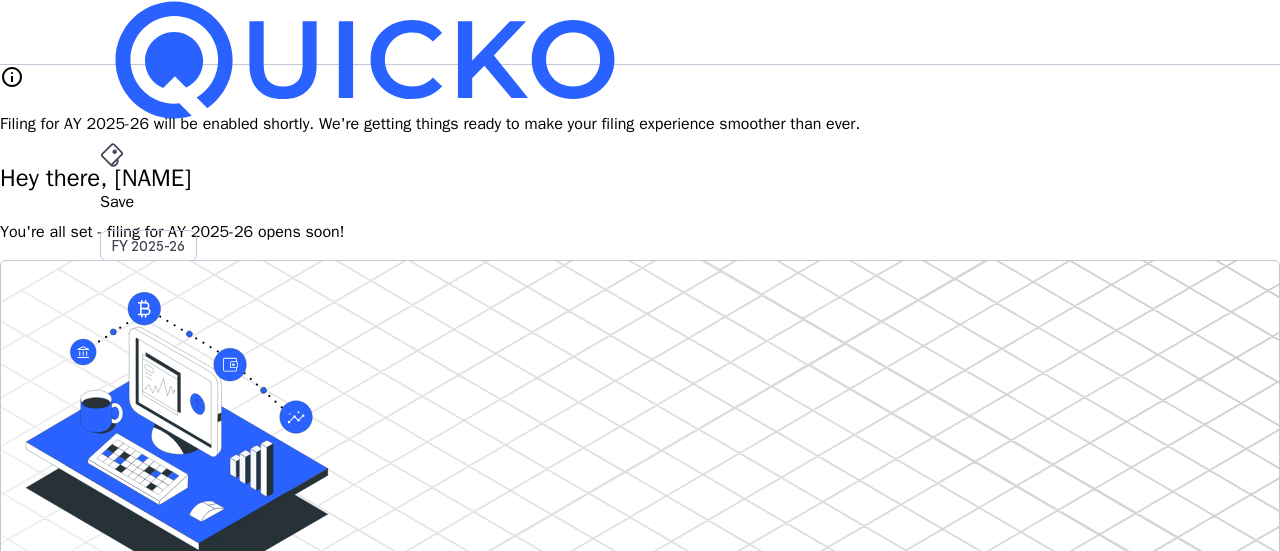 click on "Filing for AY 2025-26 will be enabled shortly. We're getting things ready to make your filing experience smoother than ever." at bounding box center [640, 124] 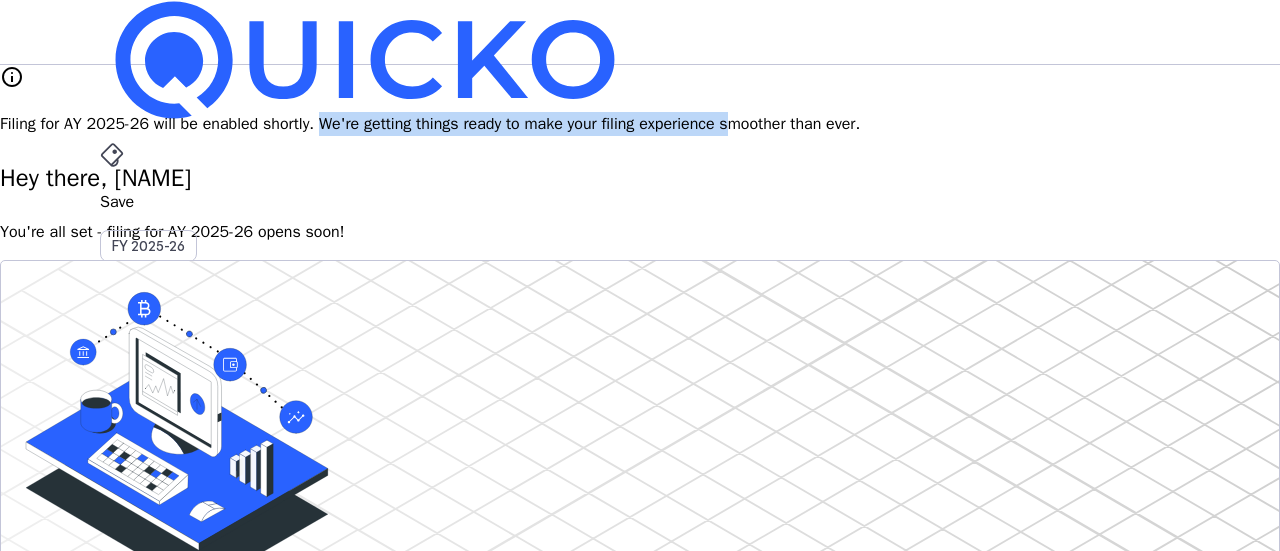 drag, startPoint x: 546, startPoint y: 101, endPoint x: 928, endPoint y: 99, distance: 382.00525 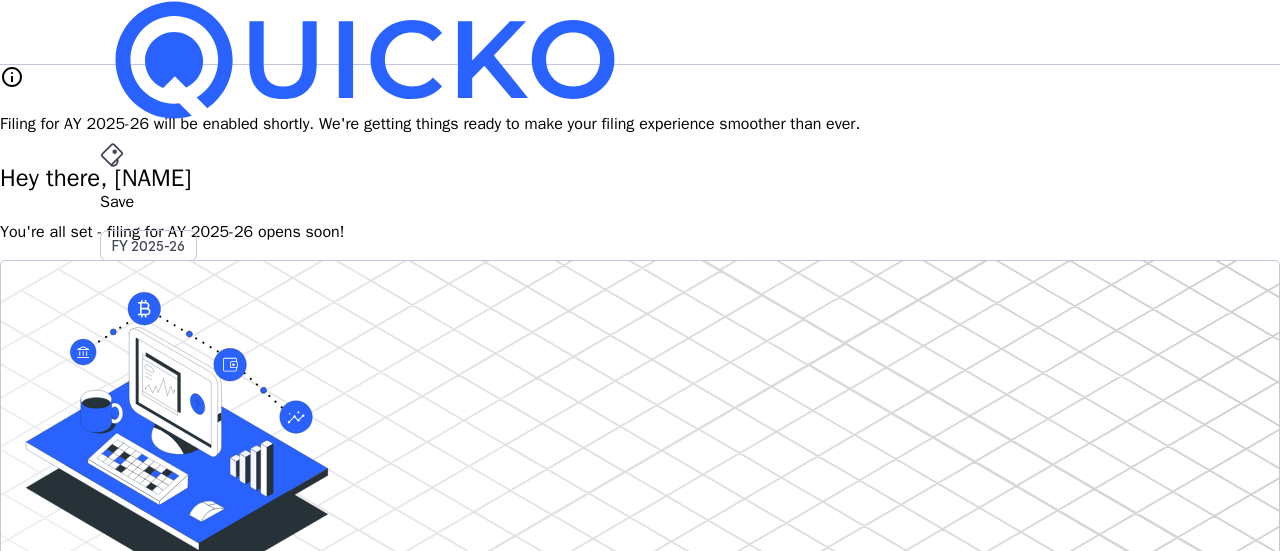 click on "Filing for AY 2025-26 will be enabled shortly. We're getting things ready to make your filing experience smoother than ever." at bounding box center [640, 124] 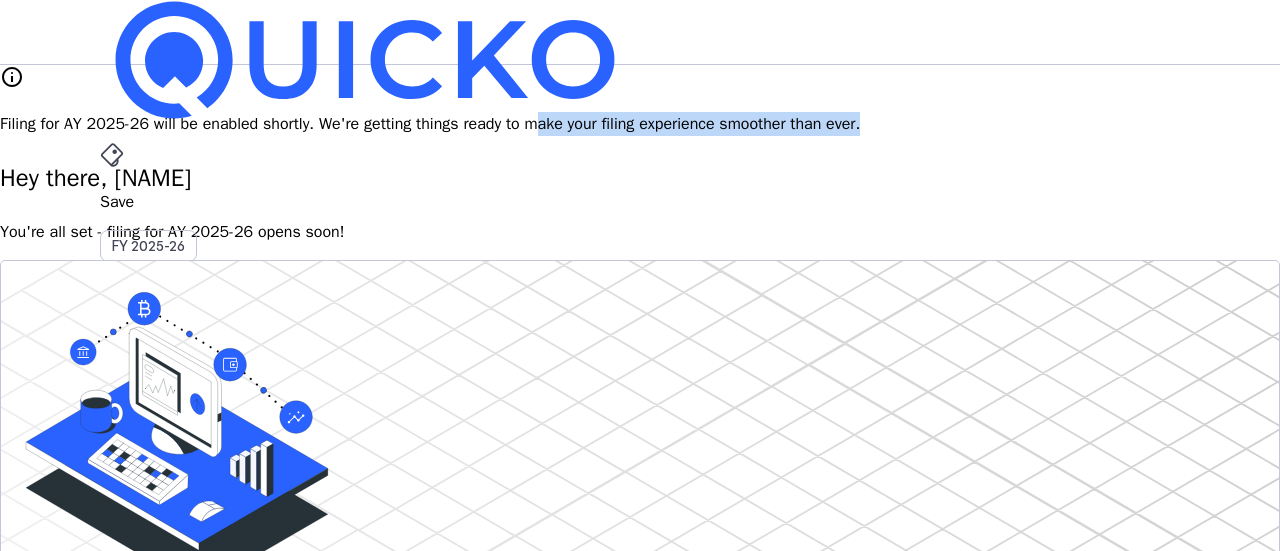 drag, startPoint x: 1054, startPoint y: 101, endPoint x: 747, endPoint y: 103, distance: 307.0065 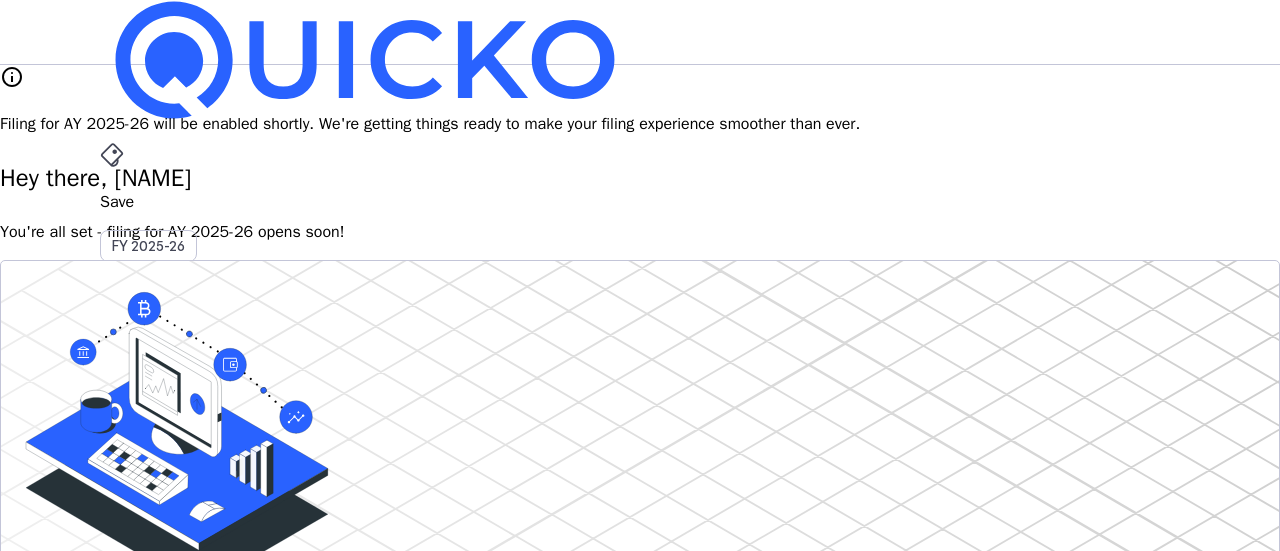 click on "info Filing for AY 2025-26 will be enabled shortly. We're getting things ready to make your filing experience smoother than ever.  Hey there, [NAME]   You're all set - filing for AY 2025-26 opens soon!   Do your own taxes   Autofill, Review & e-file in just a few minutes   Start Here  info Filing for AY 2025-26 will be available soon.   4.8/5 | 1400 reviews   We do your taxes   Expert will prepare, review & e-file your tax return, making sure nothing gets missed.   Explore   Benefits of filing on Quicko  Fetch everything using Autofill Automatically retrieve your income, deductions, tax credits & losses directly from ITD. No need of any forms! Connect to multiple apps In just a few clicks, seamlessly fetch all your trades directly from your broker and ensure accurate reporting. Get Personalized Insights Gain full visibility into the computation. Easily view and understand how your taxes are calculated.  Explore  Upgrade to Elite Learn More File Revised Return Revise Return View E-Filed Returns Explore FAQs" at bounding box center (640, 1619) 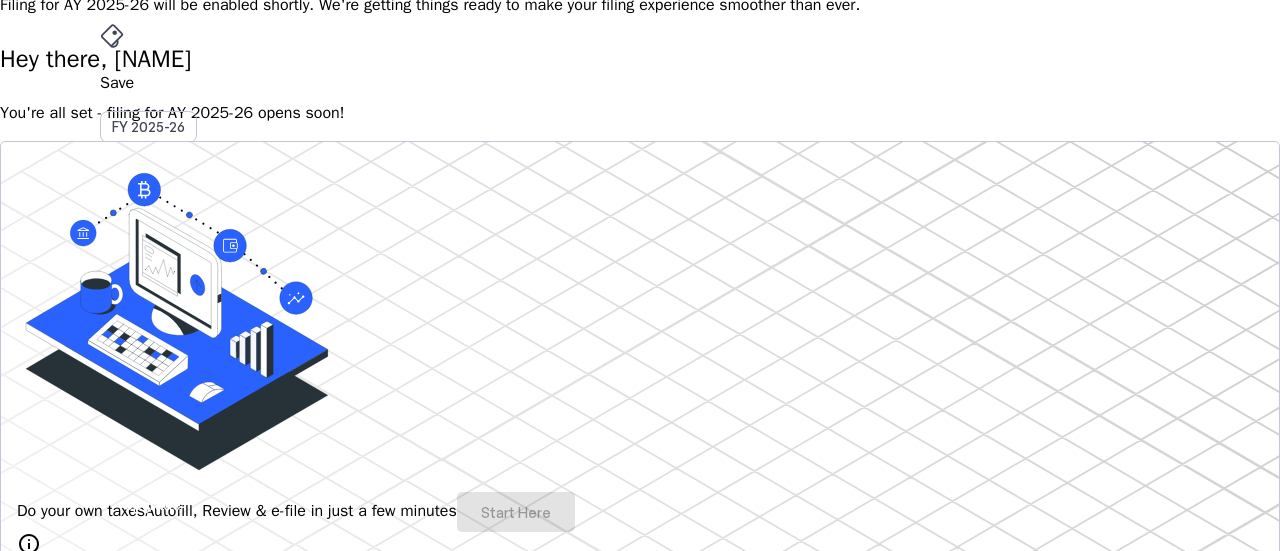 scroll, scrollTop: 0, scrollLeft: 0, axis: both 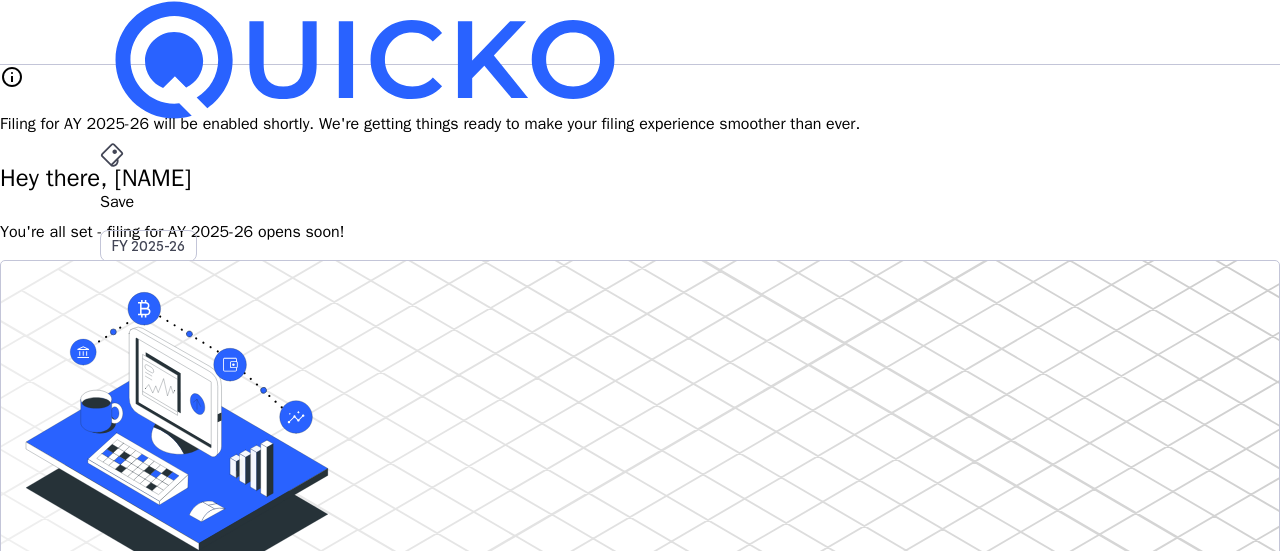click on "More  arrow_drop_down" at bounding box center [640, 519] 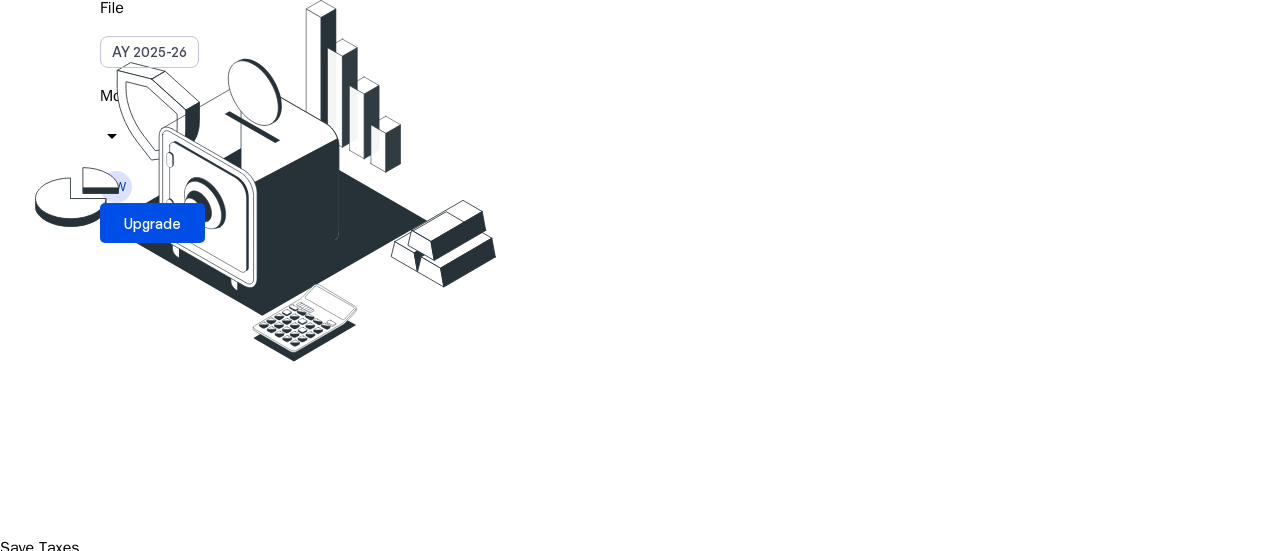 scroll, scrollTop: 0, scrollLeft: 0, axis: both 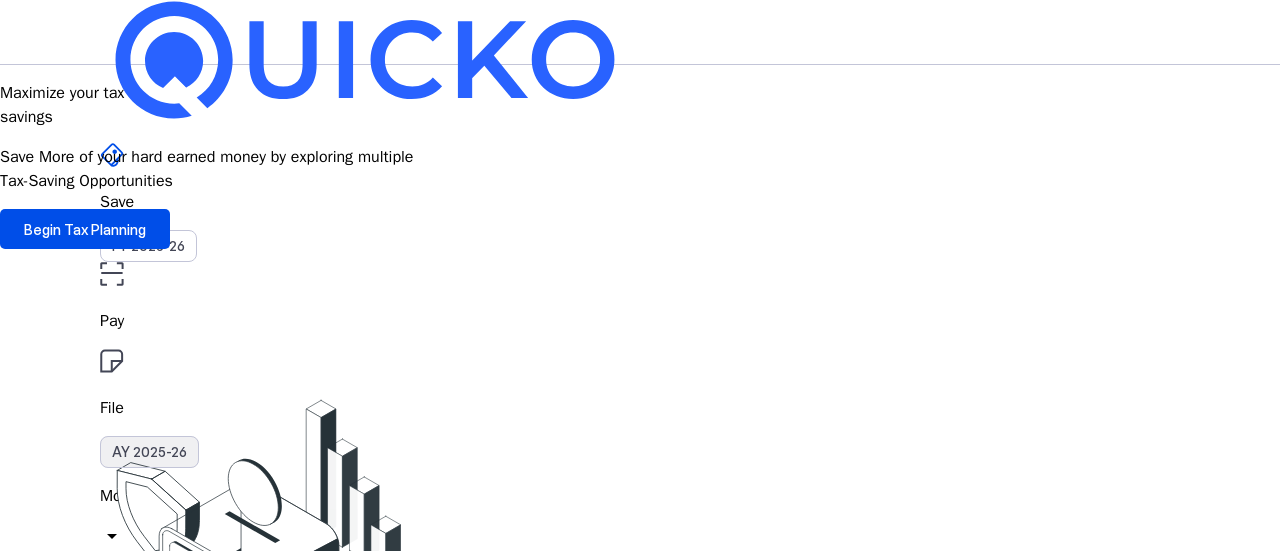 click on "AY 2025-26" at bounding box center (149, 452) 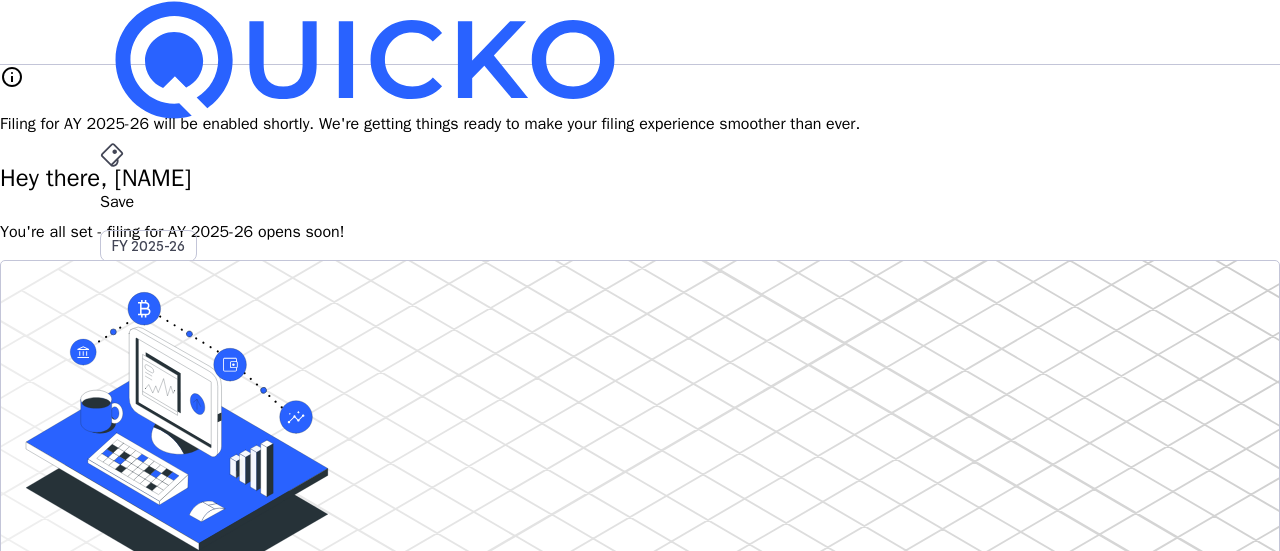 click at bounding box center [112, 155] 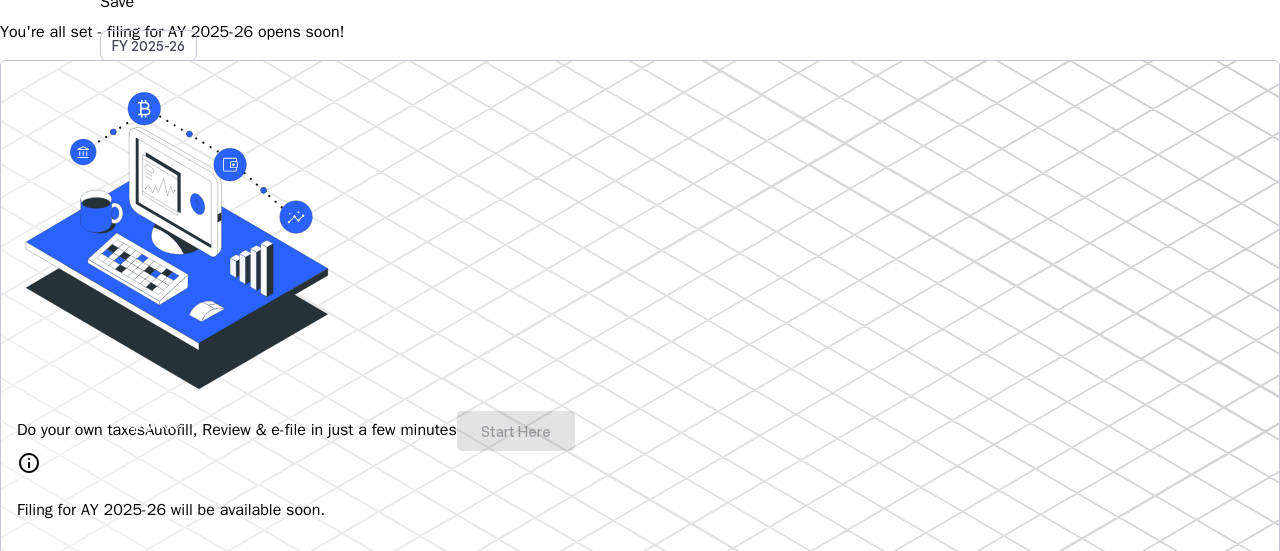 scroll, scrollTop: 400, scrollLeft: 0, axis: vertical 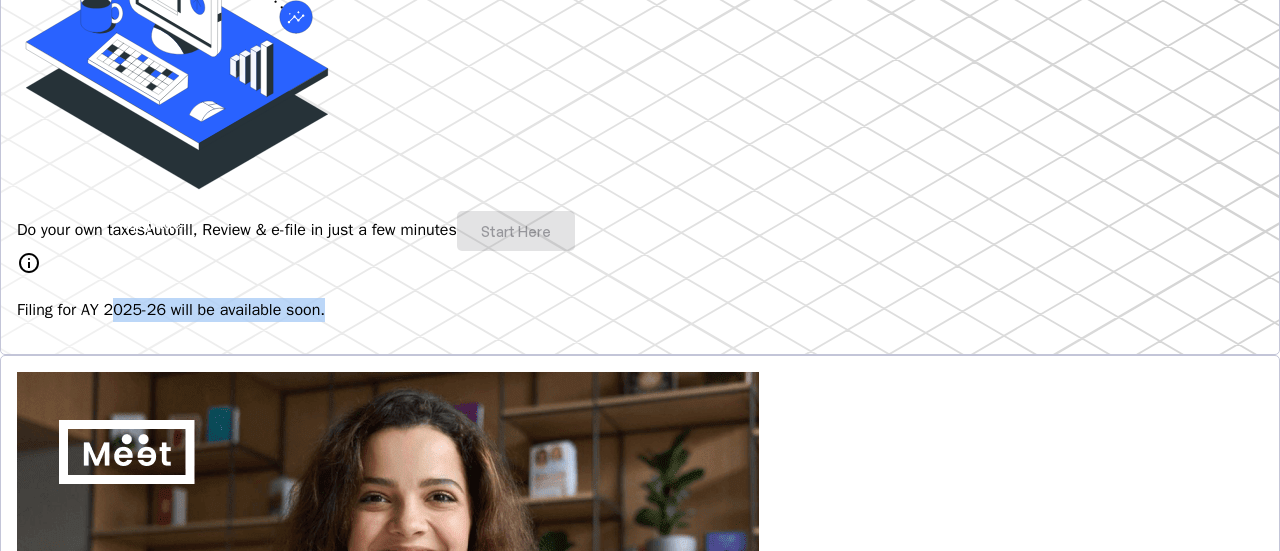 drag, startPoint x: 382, startPoint y: 316, endPoint x: 208, endPoint y: 317, distance: 174.00287 